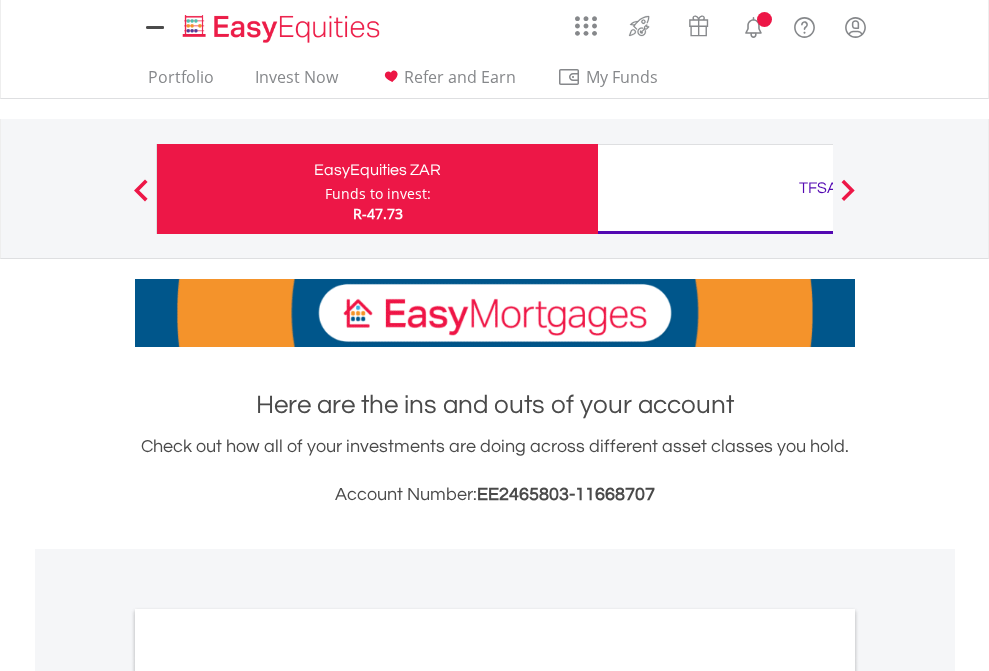 scroll, scrollTop: 0, scrollLeft: 0, axis: both 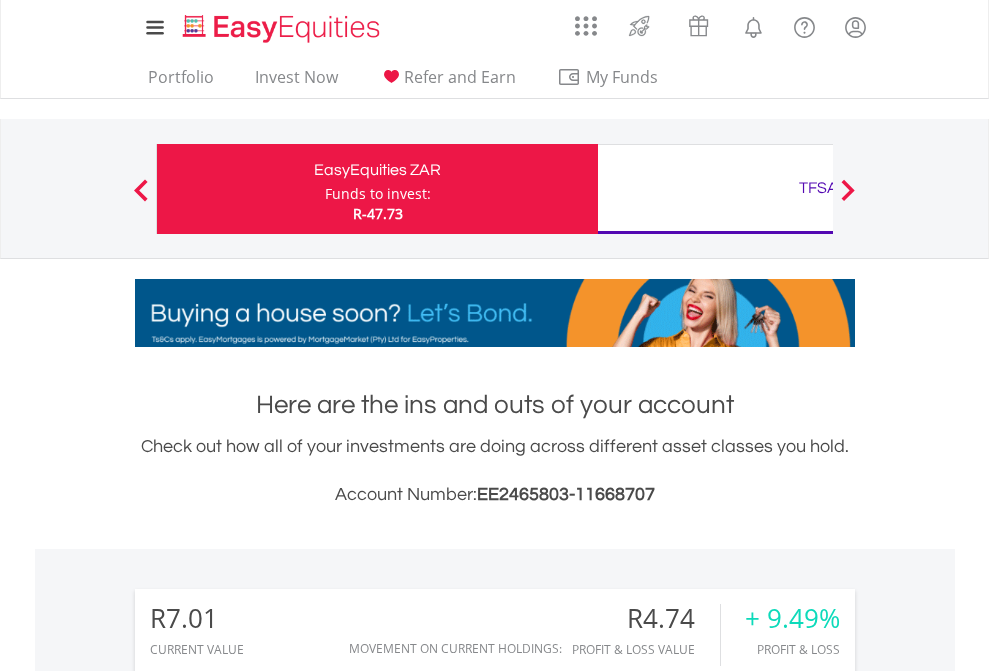 click on "Funds to invest:" at bounding box center [378, 194] 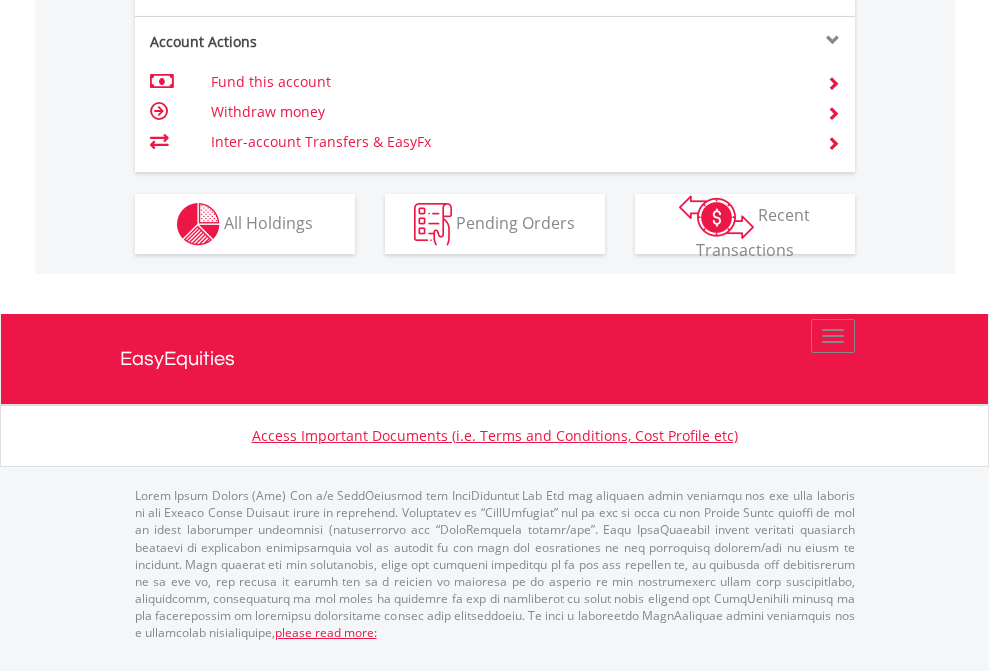 scroll, scrollTop: 1877, scrollLeft: 0, axis: vertical 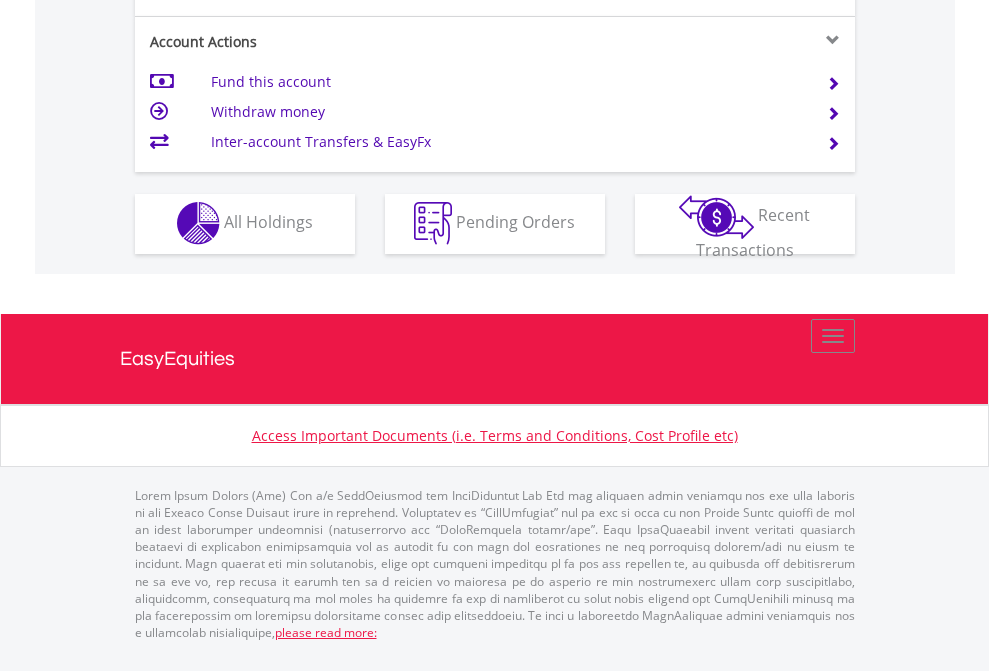 click on "Investment types" at bounding box center (706, -353) 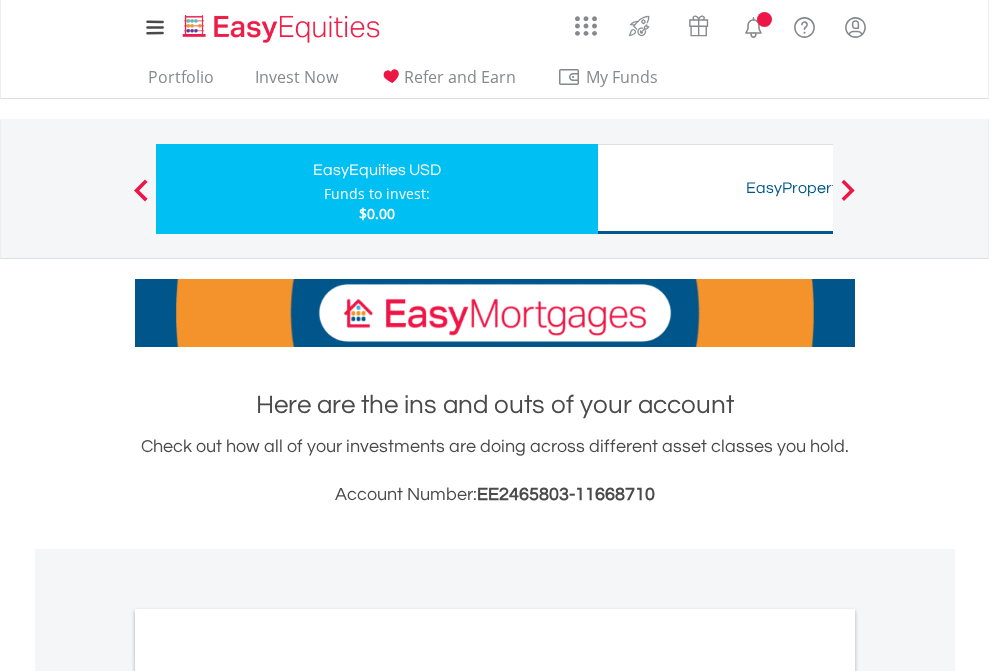 scroll, scrollTop: 0, scrollLeft: 0, axis: both 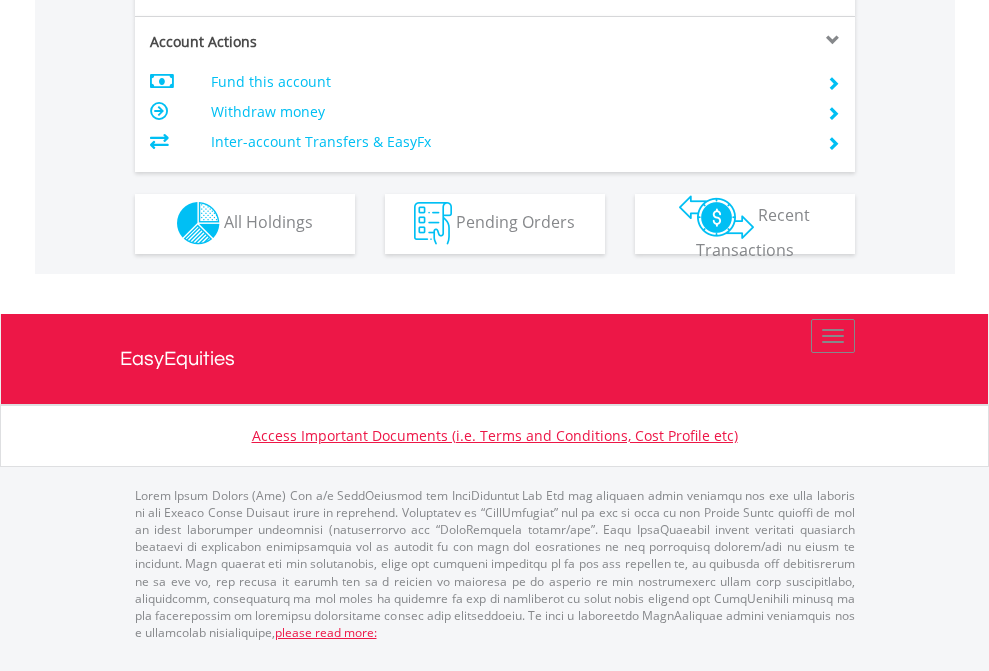 click on "Investment types" at bounding box center [706, -353] 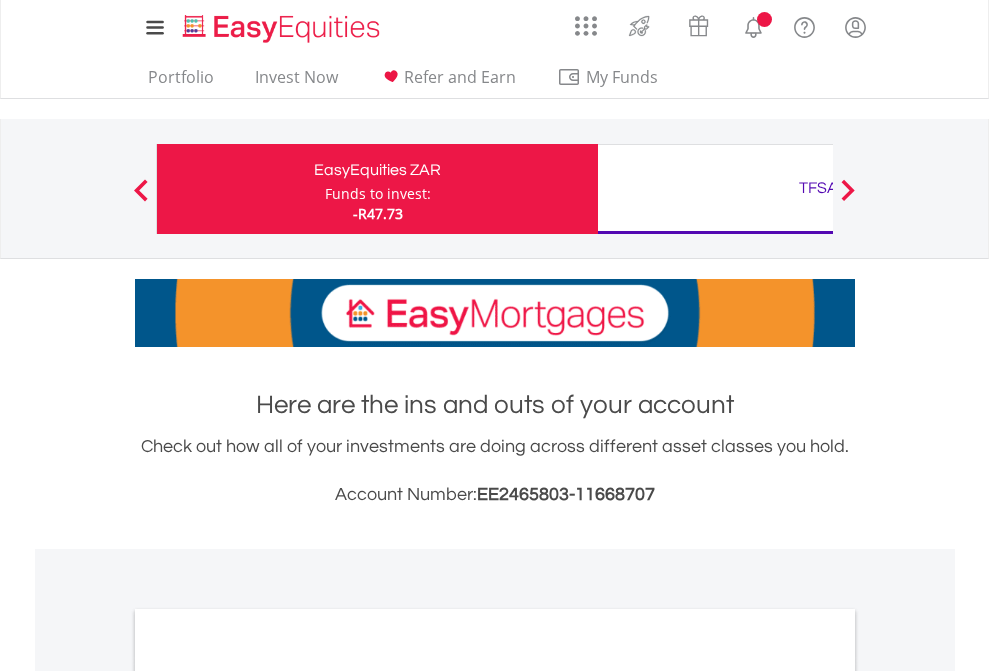 scroll, scrollTop: 0, scrollLeft: 0, axis: both 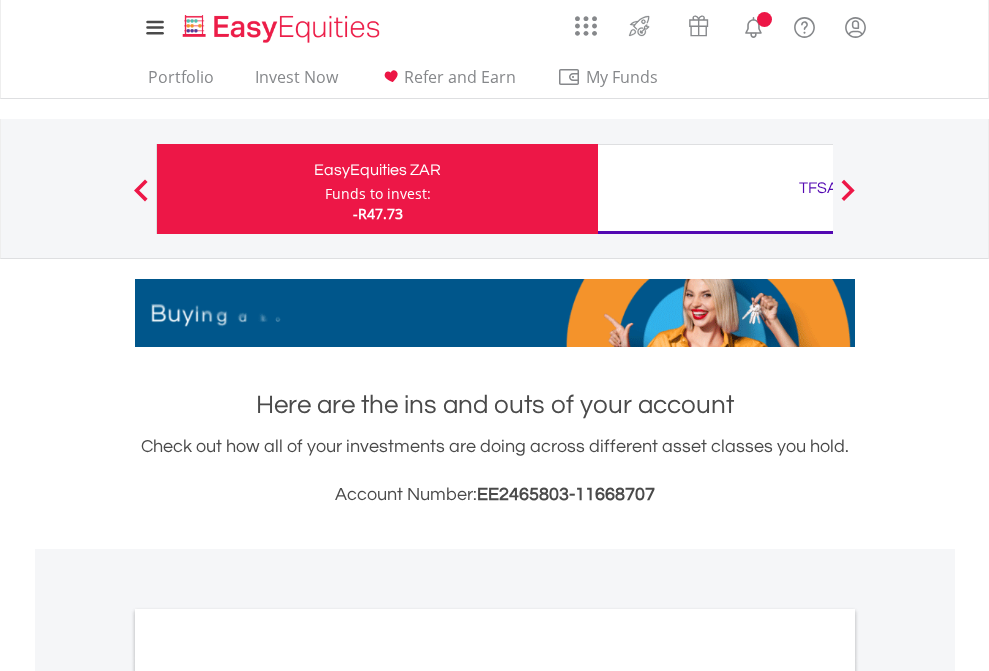 click on "All Holdings" at bounding box center (268, 1096) 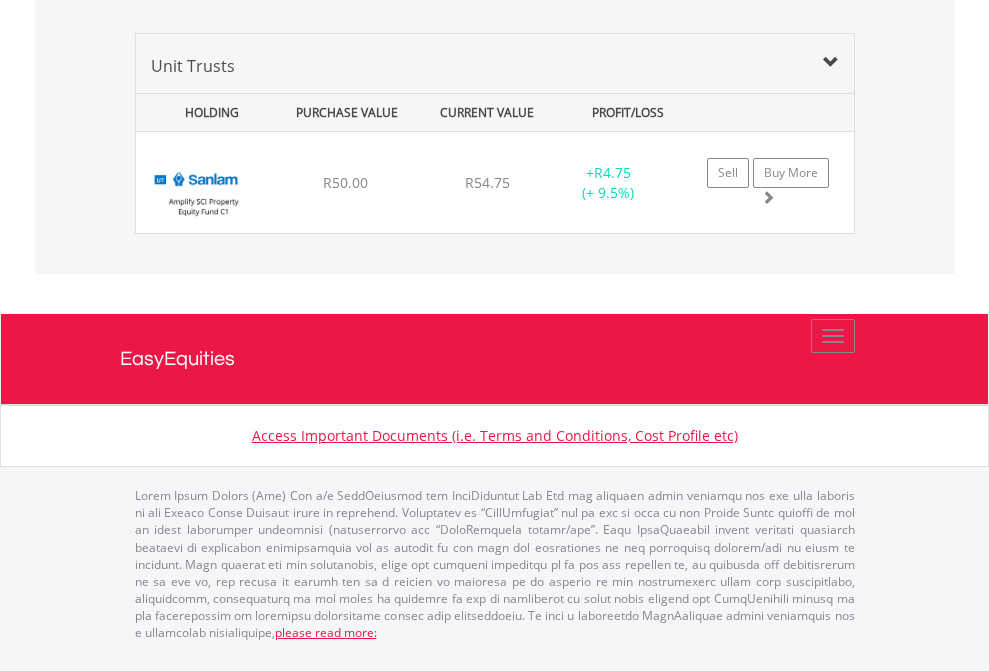 scroll, scrollTop: 1933, scrollLeft: 0, axis: vertical 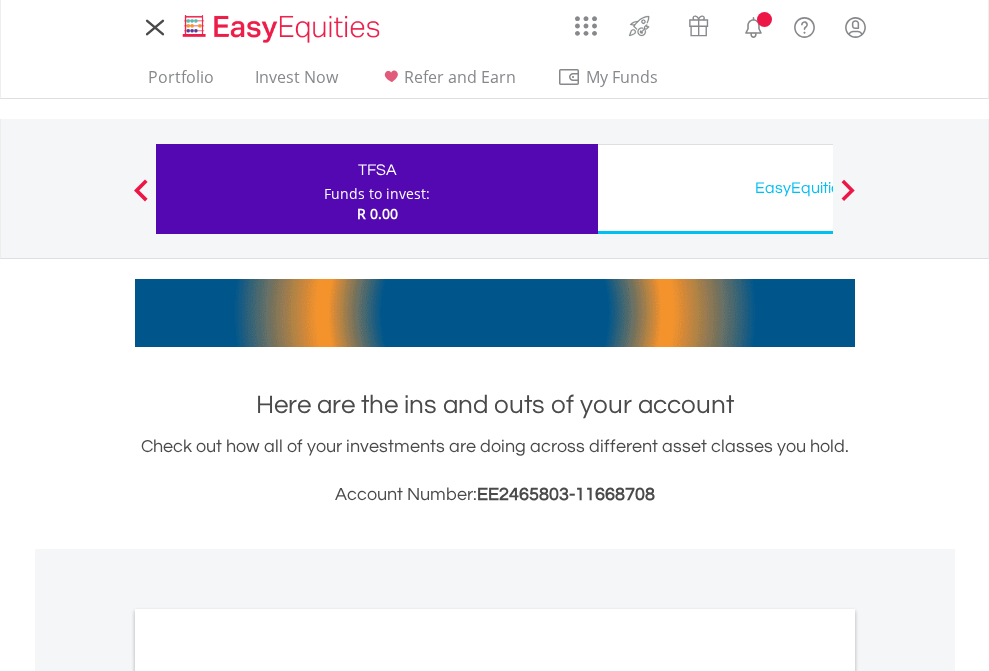 click on "All Holdings" at bounding box center (268, 1096) 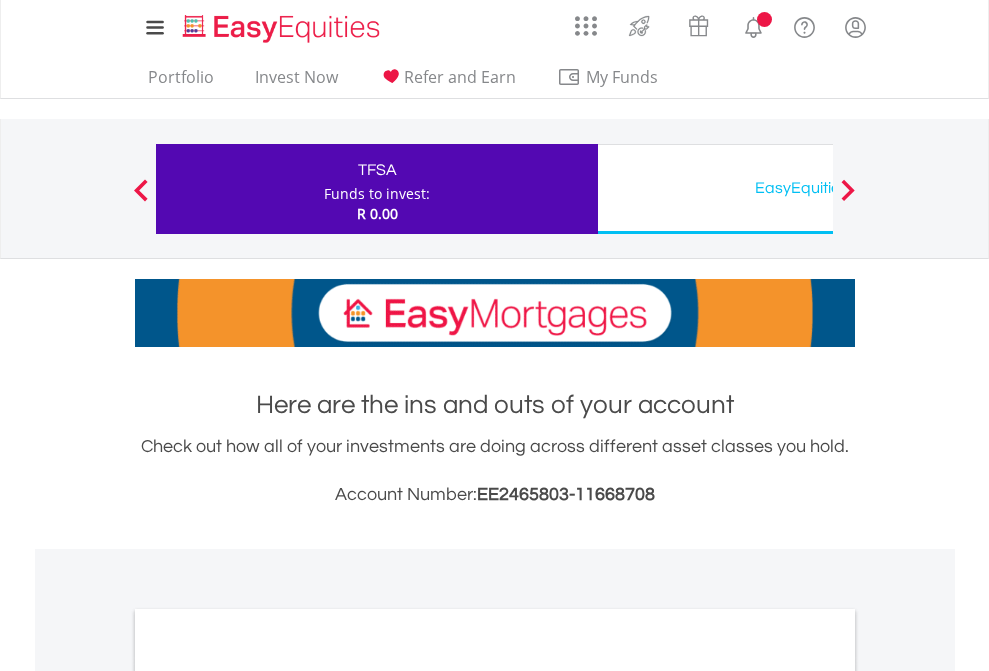 scroll, scrollTop: 1202, scrollLeft: 0, axis: vertical 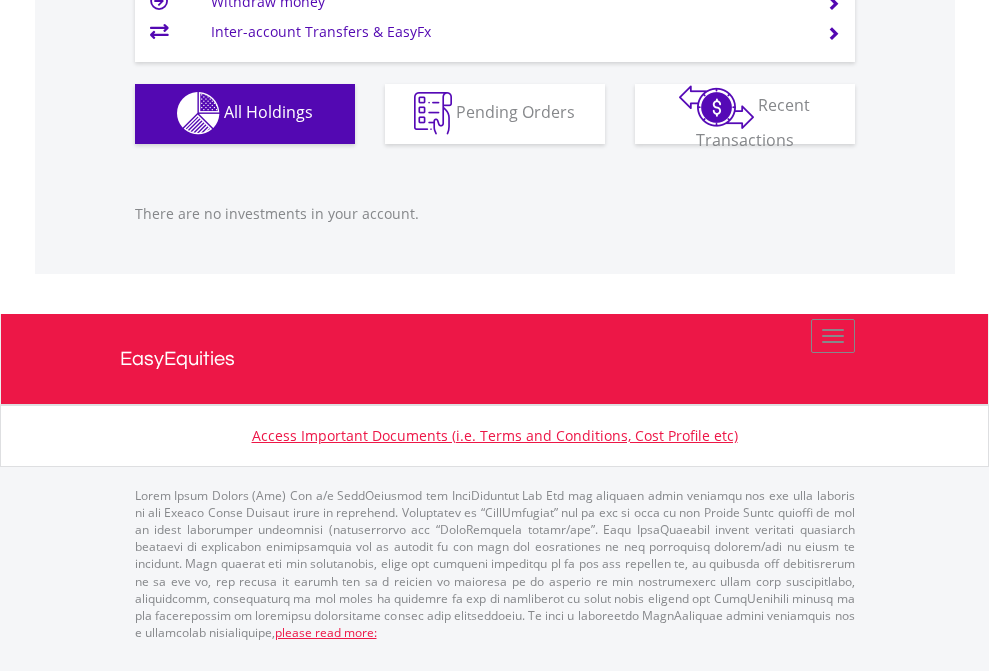 click on "EasyEquities USD" at bounding box center [818, -1142] 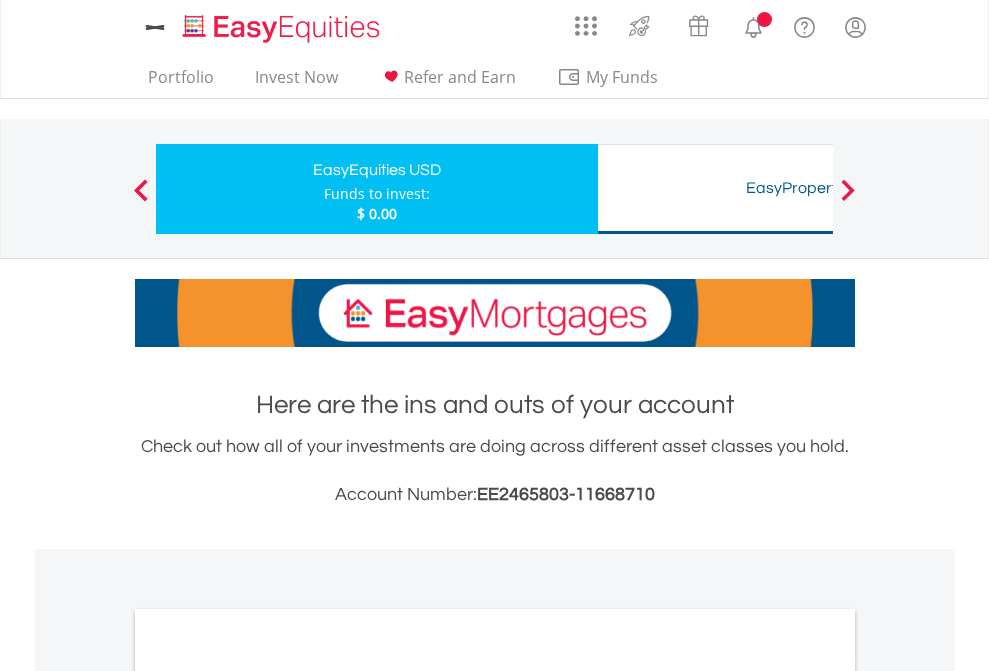 scroll, scrollTop: 0, scrollLeft: 0, axis: both 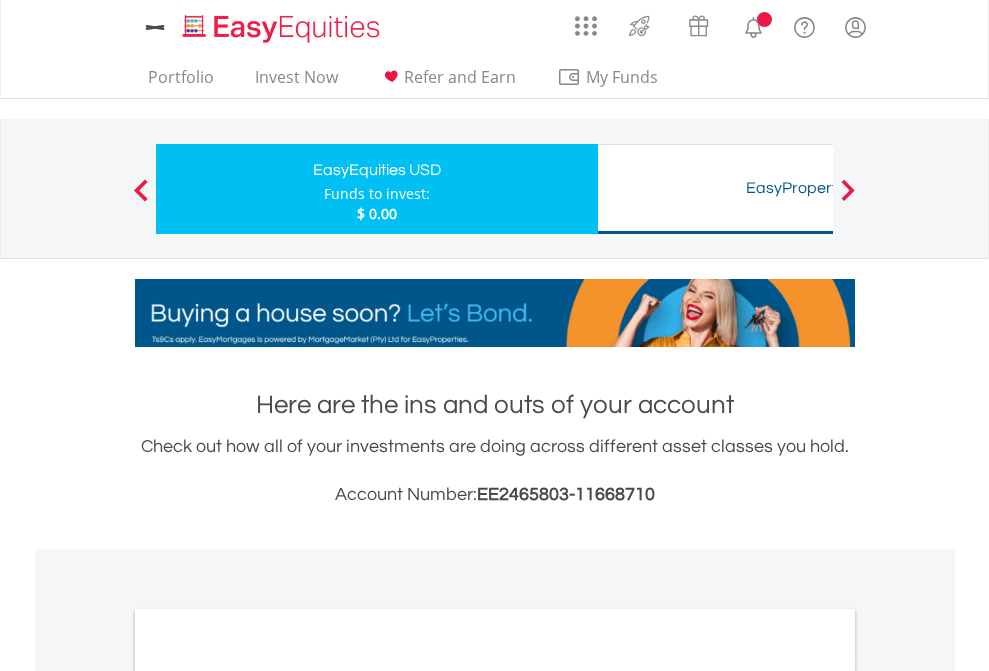 click on "All Holdings" at bounding box center [268, 1096] 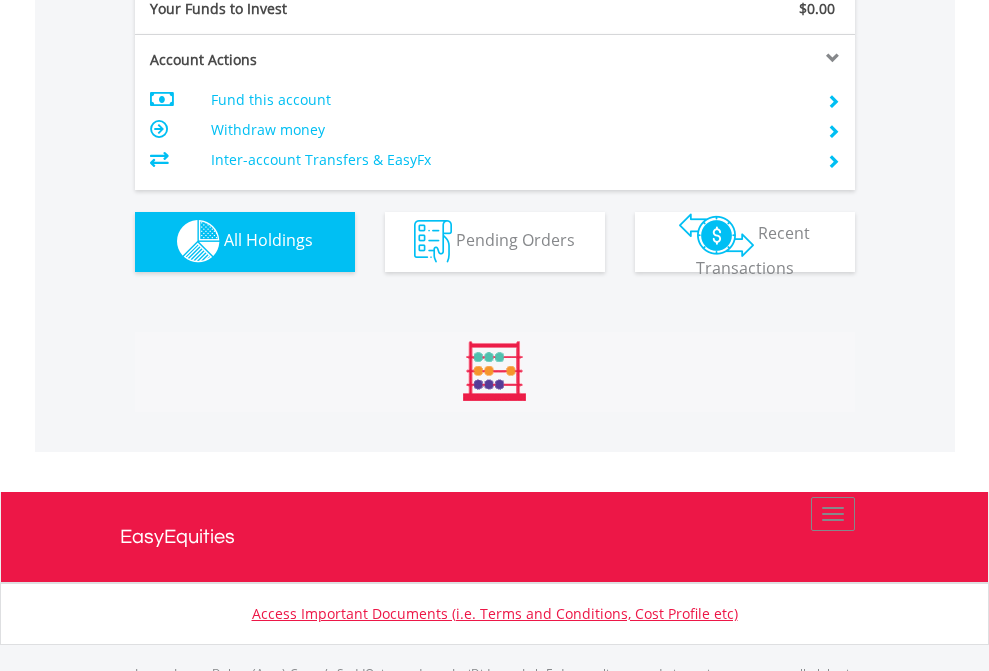 scroll, scrollTop: 999808, scrollLeft: 999687, axis: both 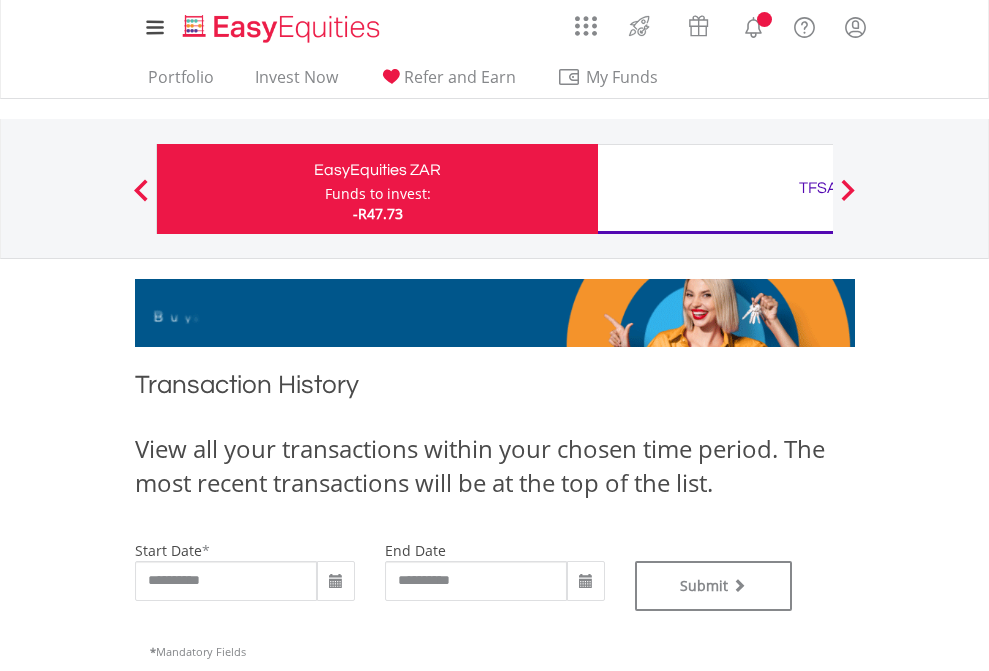 click on "TFSA" at bounding box center [818, 188] 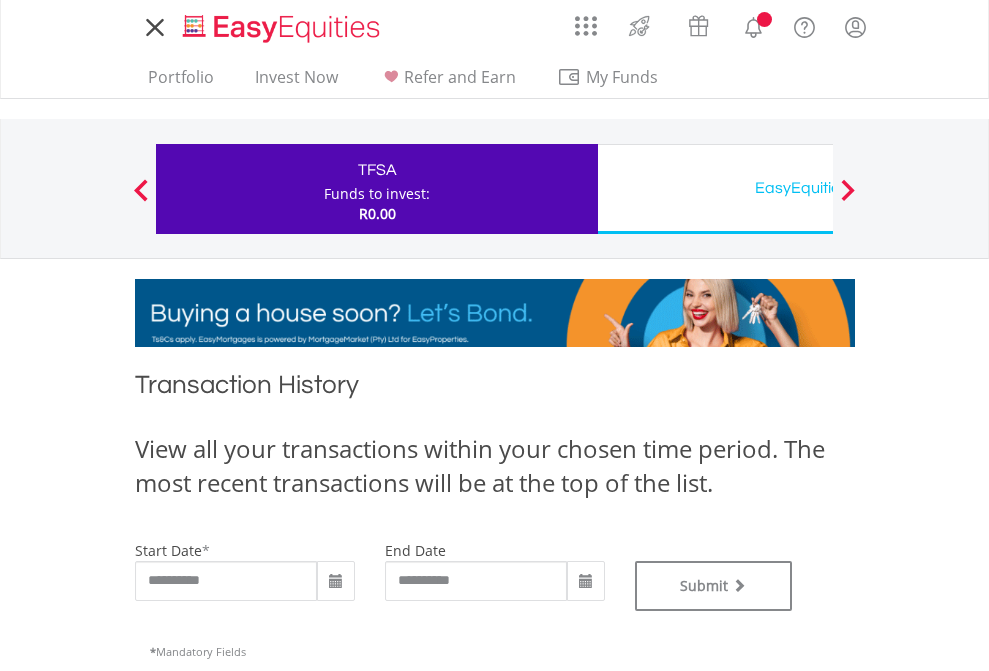 scroll, scrollTop: 0, scrollLeft: 0, axis: both 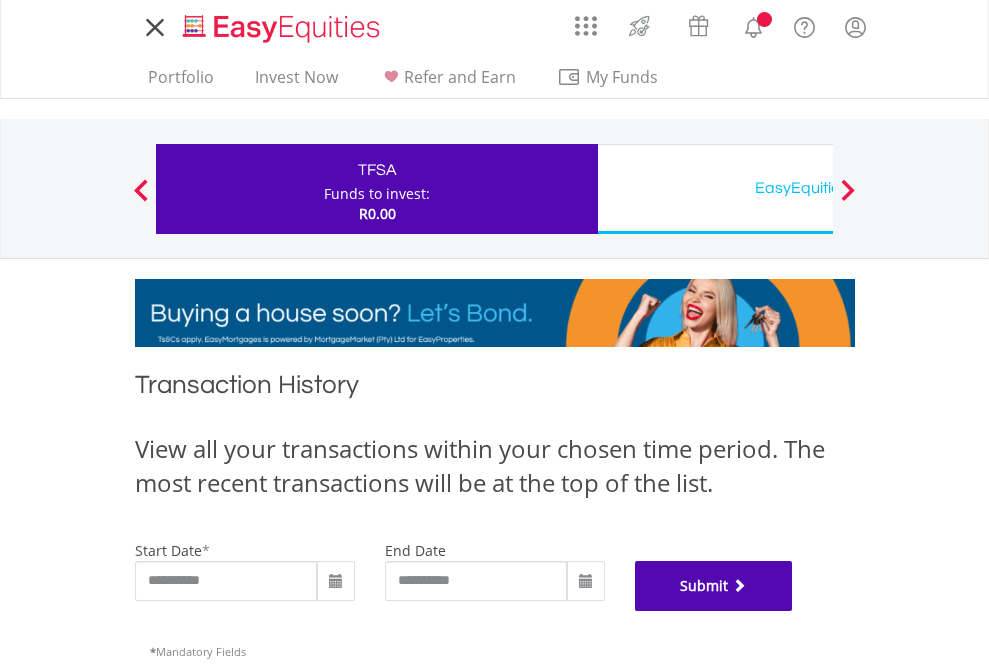 click on "Submit" at bounding box center (714, 586) 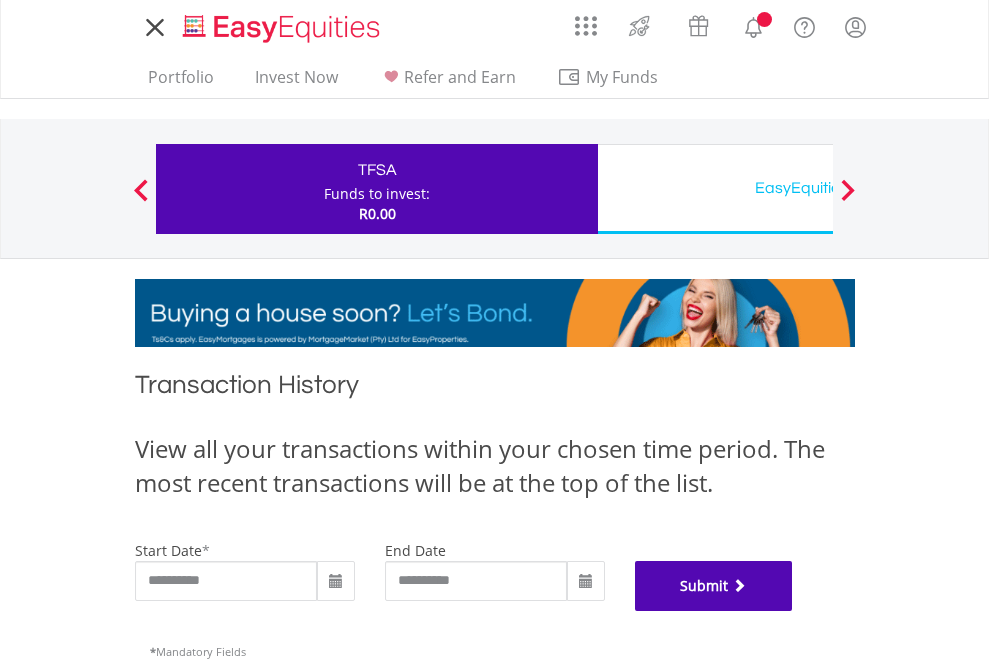 scroll, scrollTop: 811, scrollLeft: 0, axis: vertical 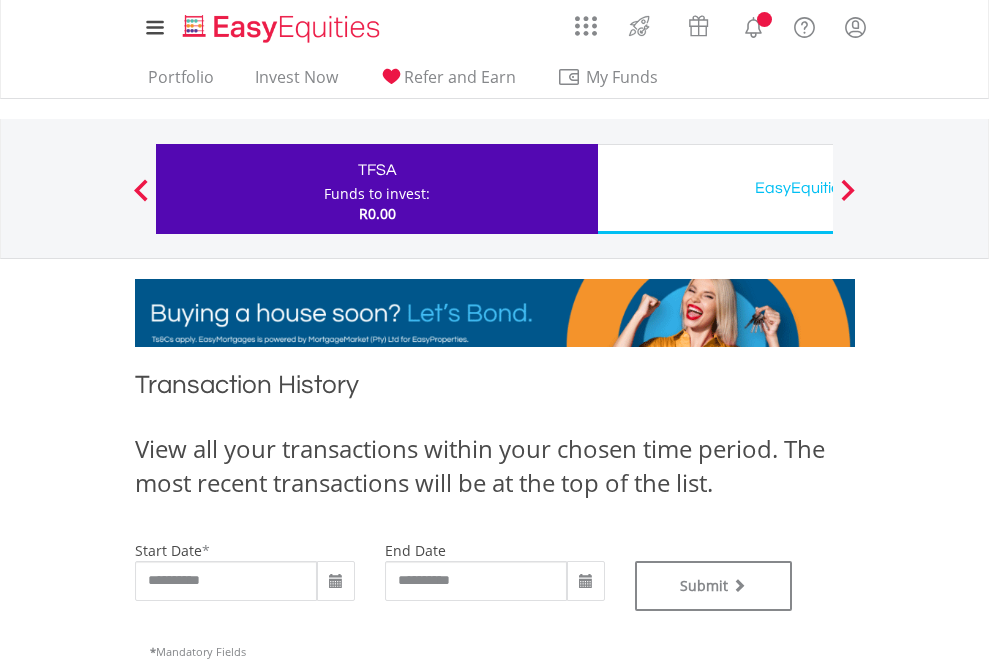 click on "EasyEquities USD" at bounding box center [818, 188] 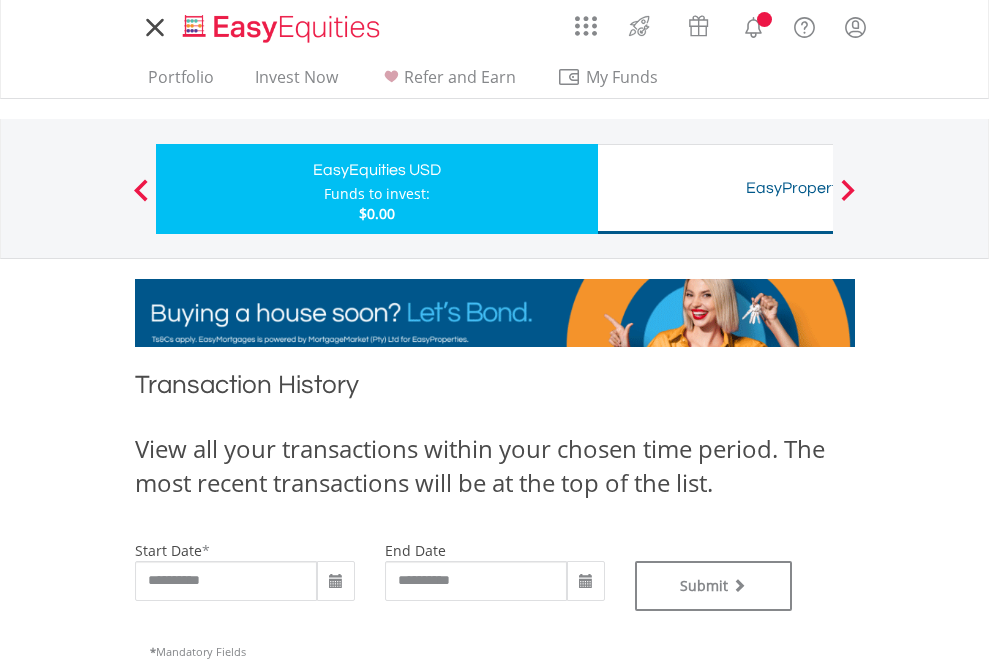 scroll, scrollTop: 0, scrollLeft: 0, axis: both 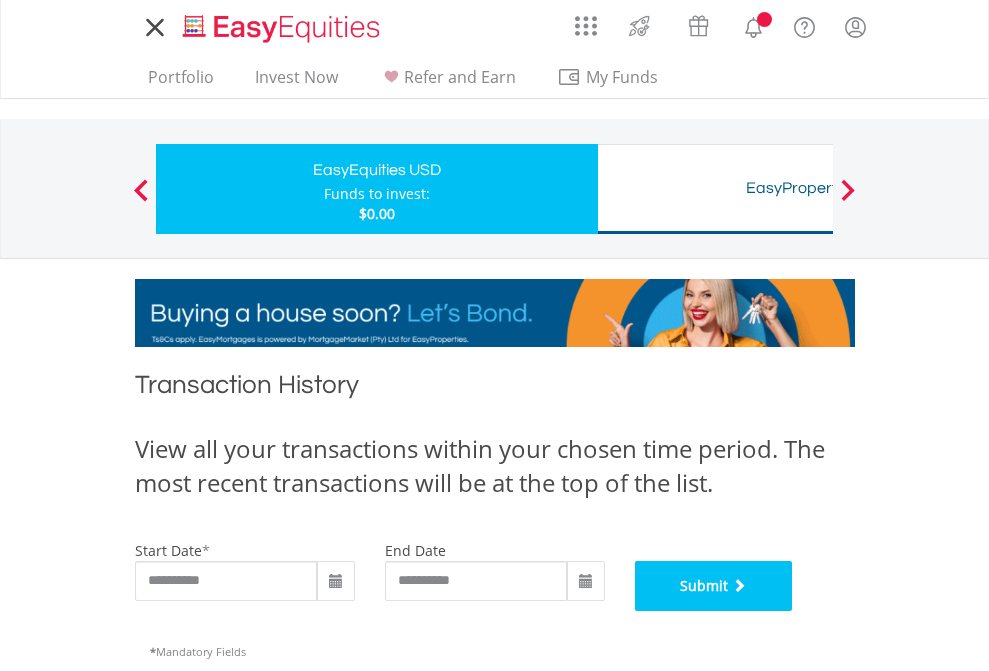 click on "Submit" at bounding box center (714, 586) 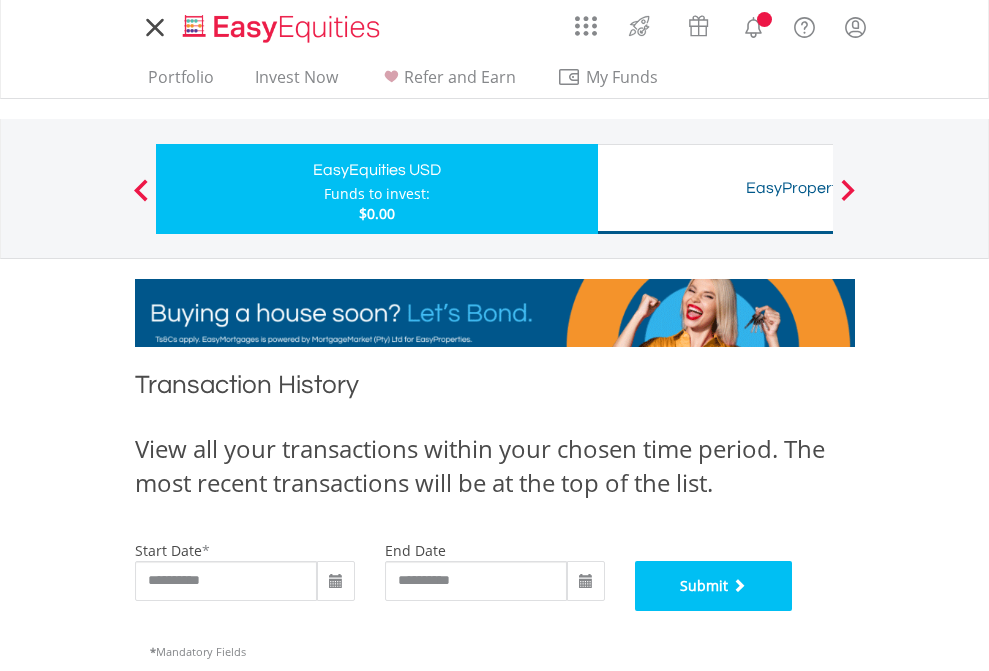 scroll, scrollTop: 811, scrollLeft: 0, axis: vertical 